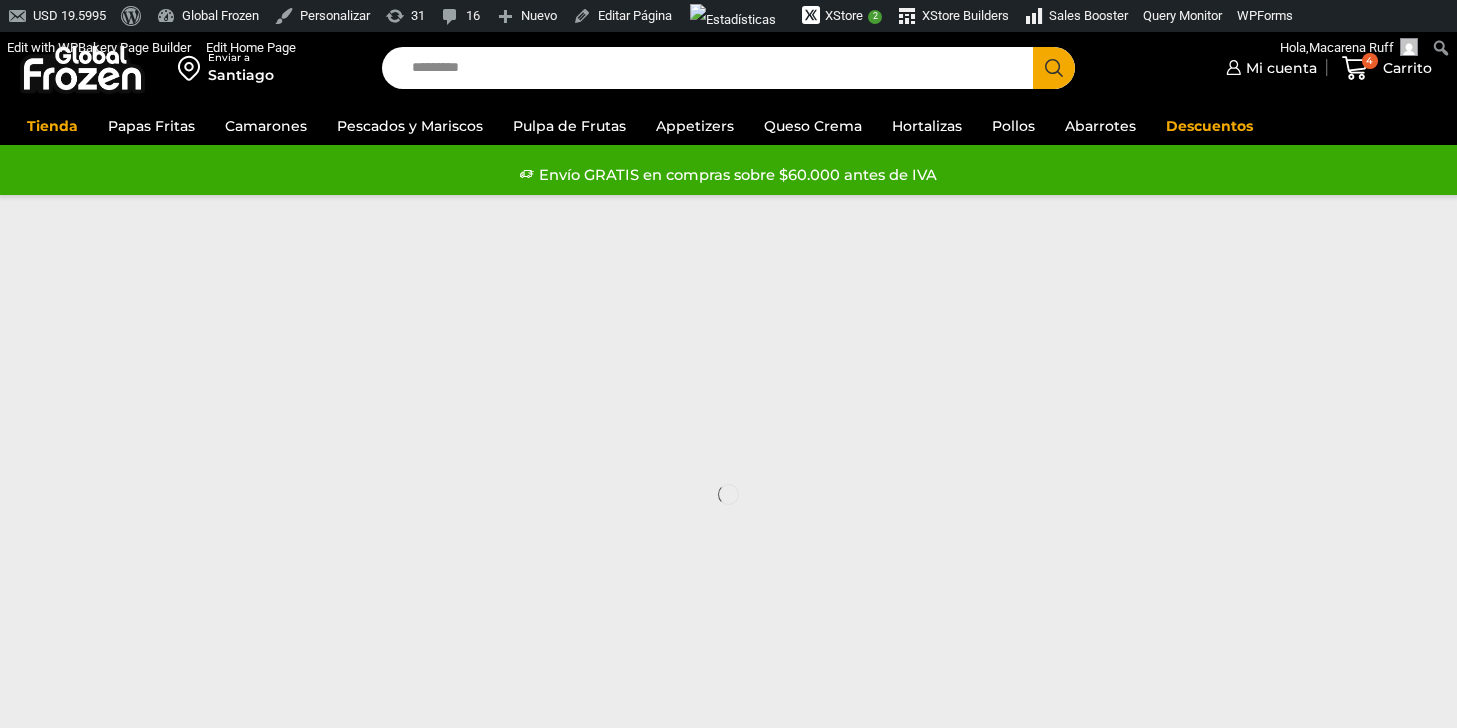 scroll, scrollTop: 0, scrollLeft: 0, axis: both 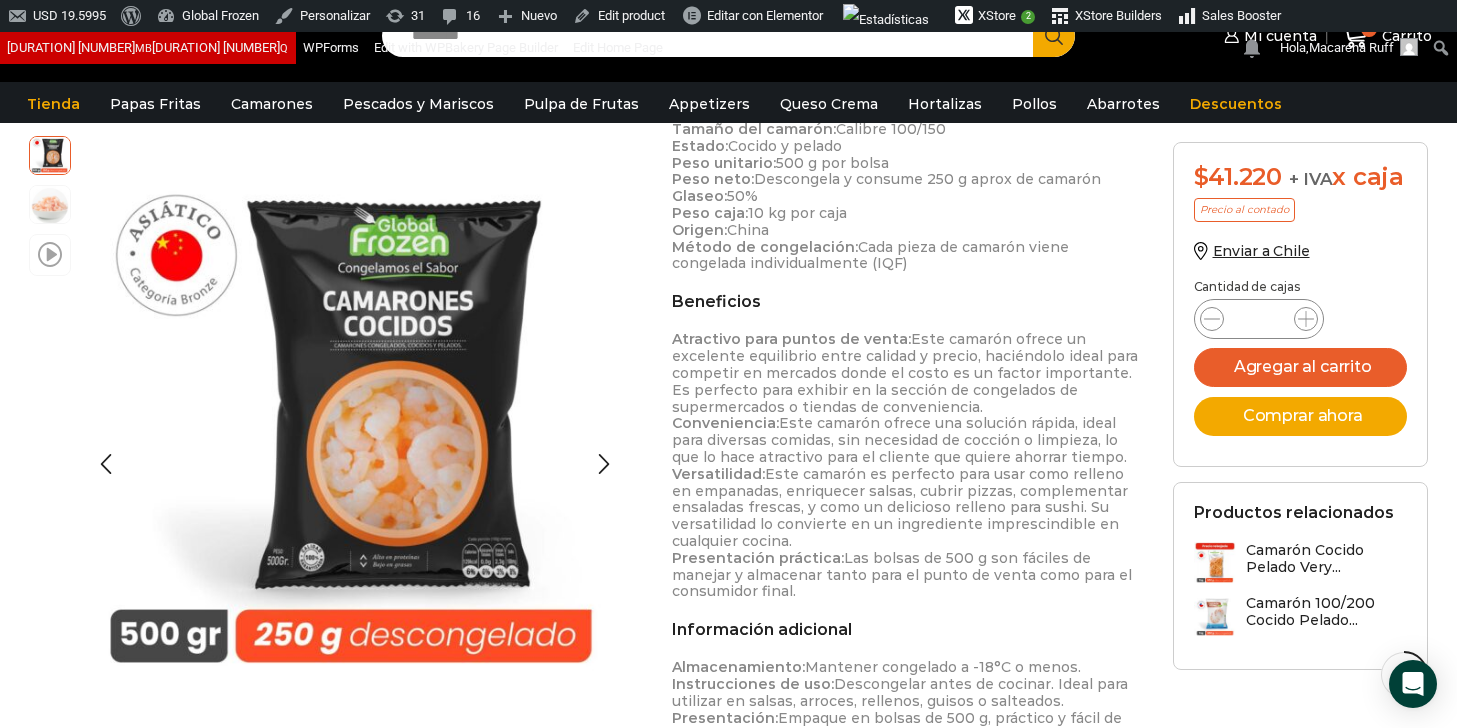 click at bounding box center (50, 253) 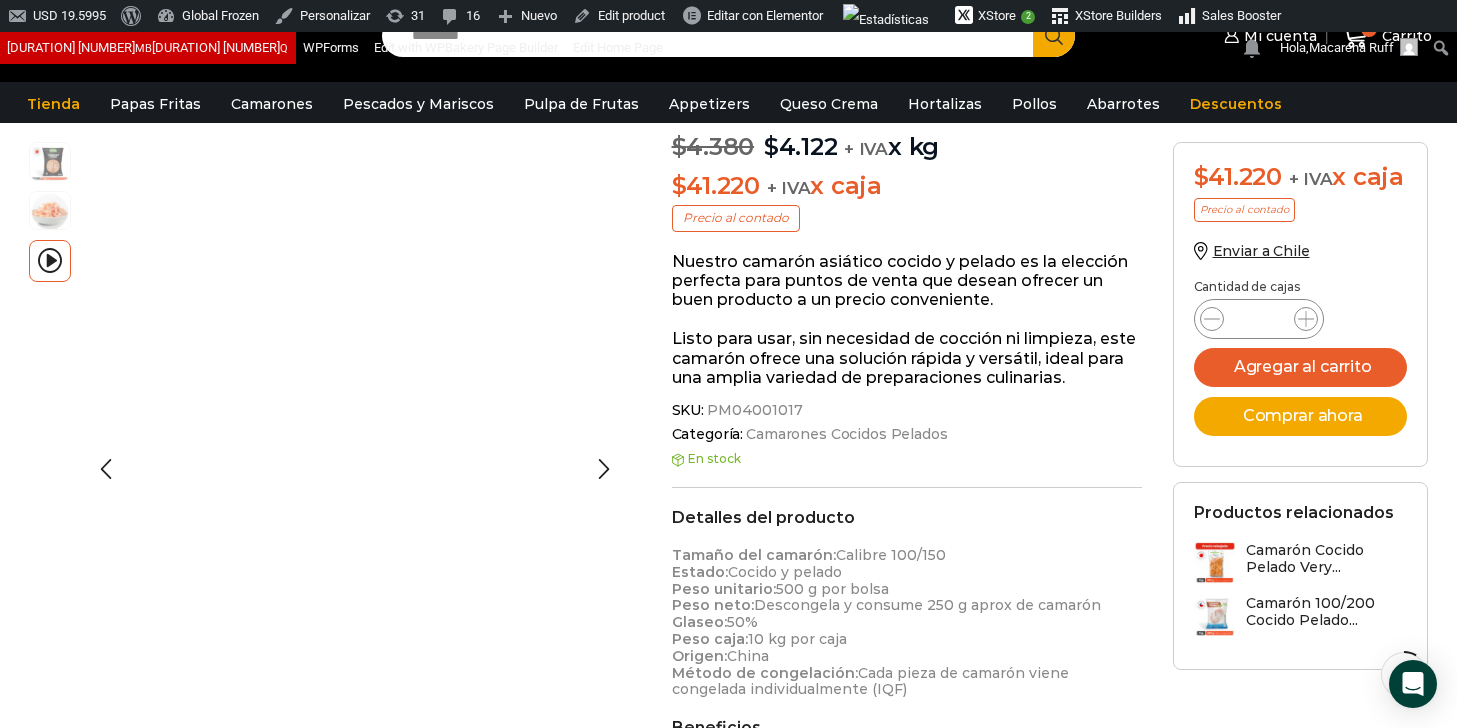 scroll, scrollTop: 0, scrollLeft: 0, axis: both 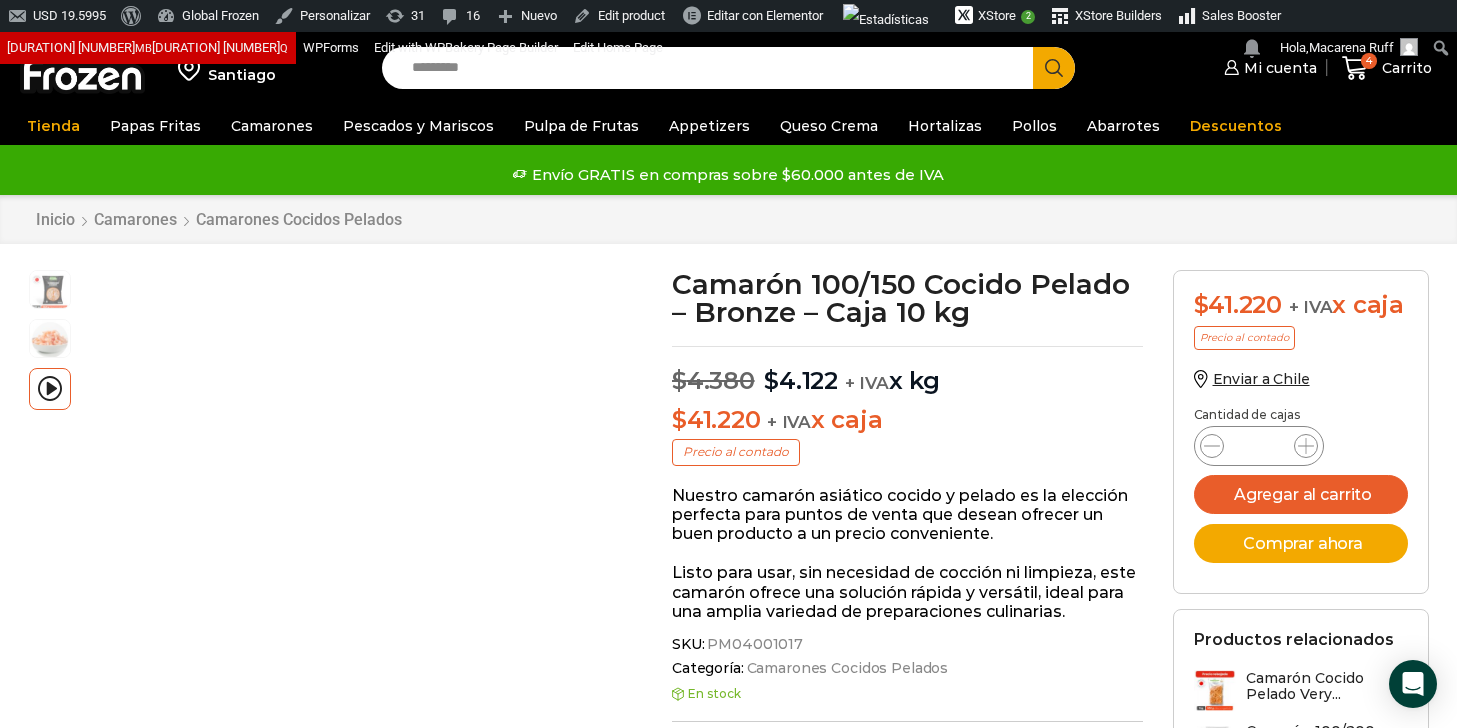 click on "Search input" at bounding box center [713, 68] 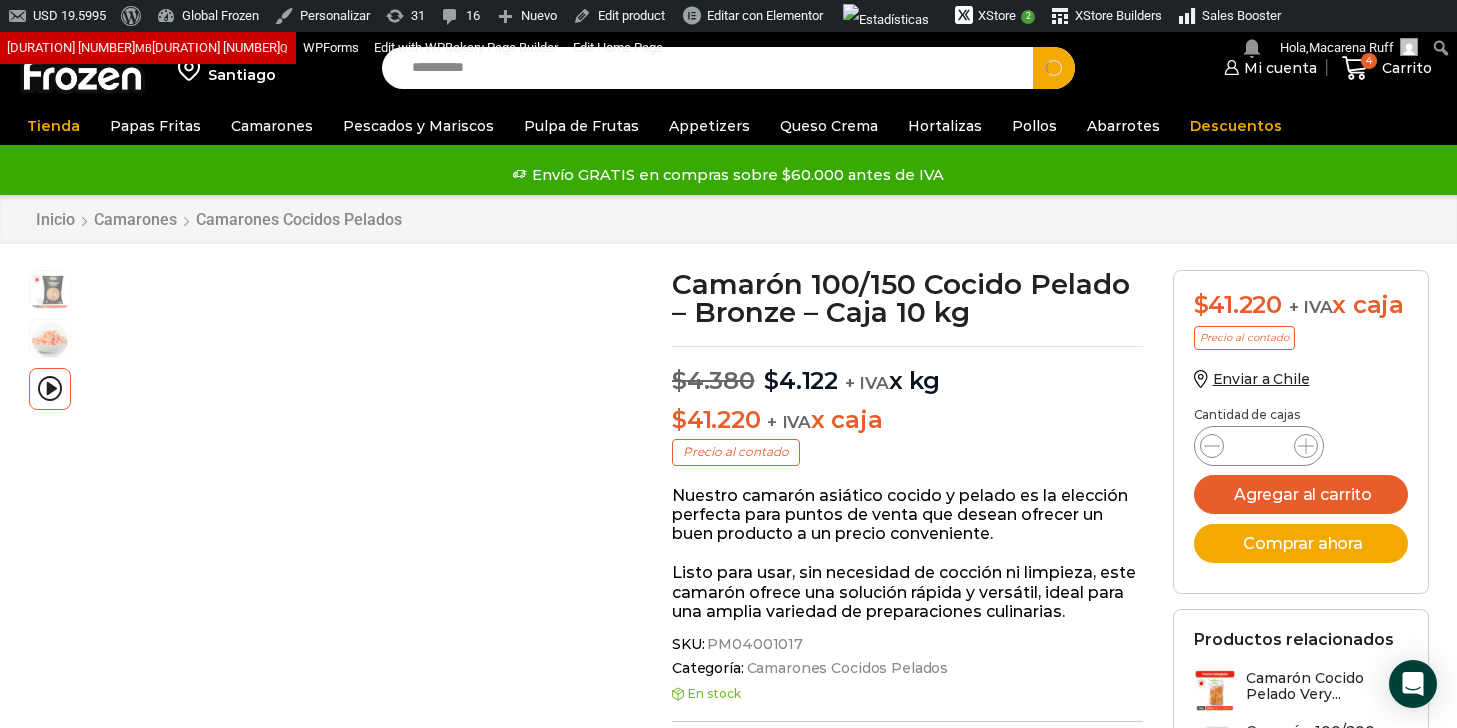 type on "**********" 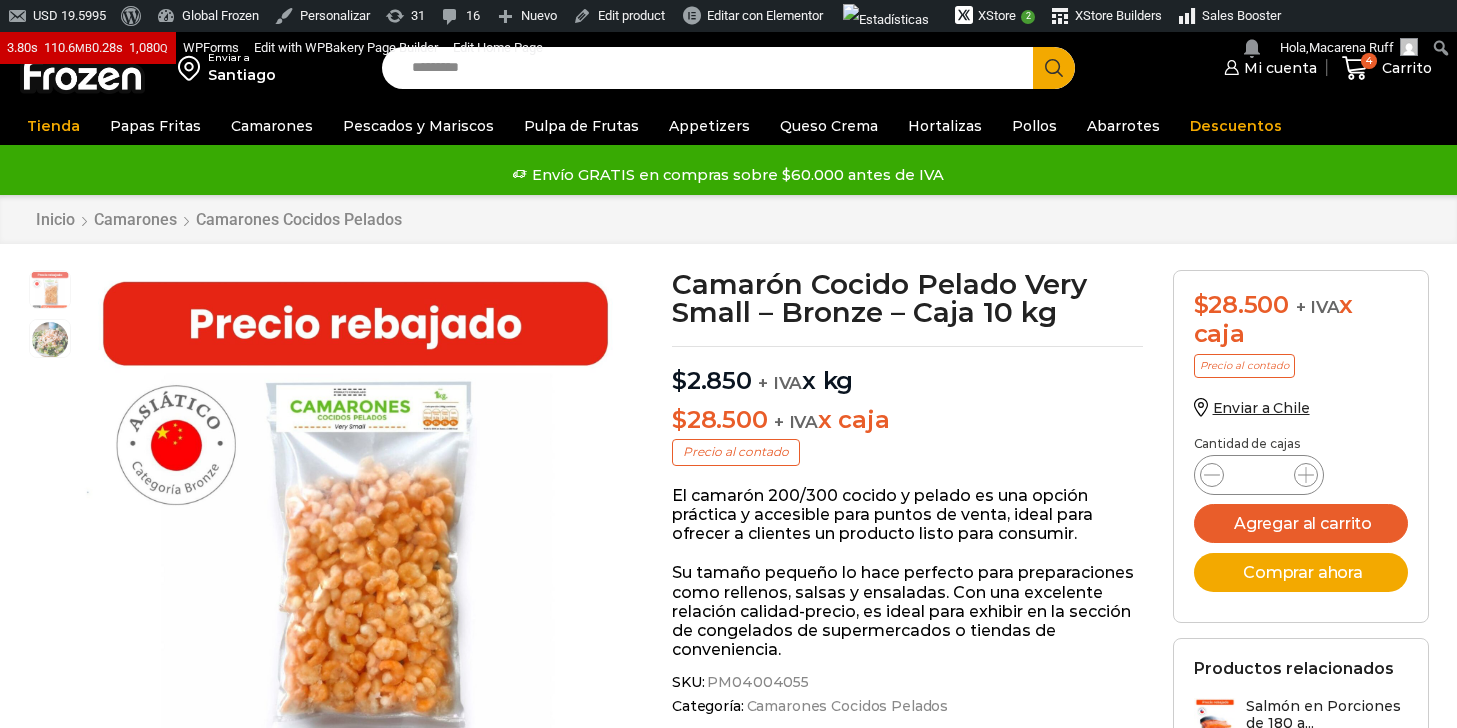 scroll, scrollTop: 1, scrollLeft: 0, axis: vertical 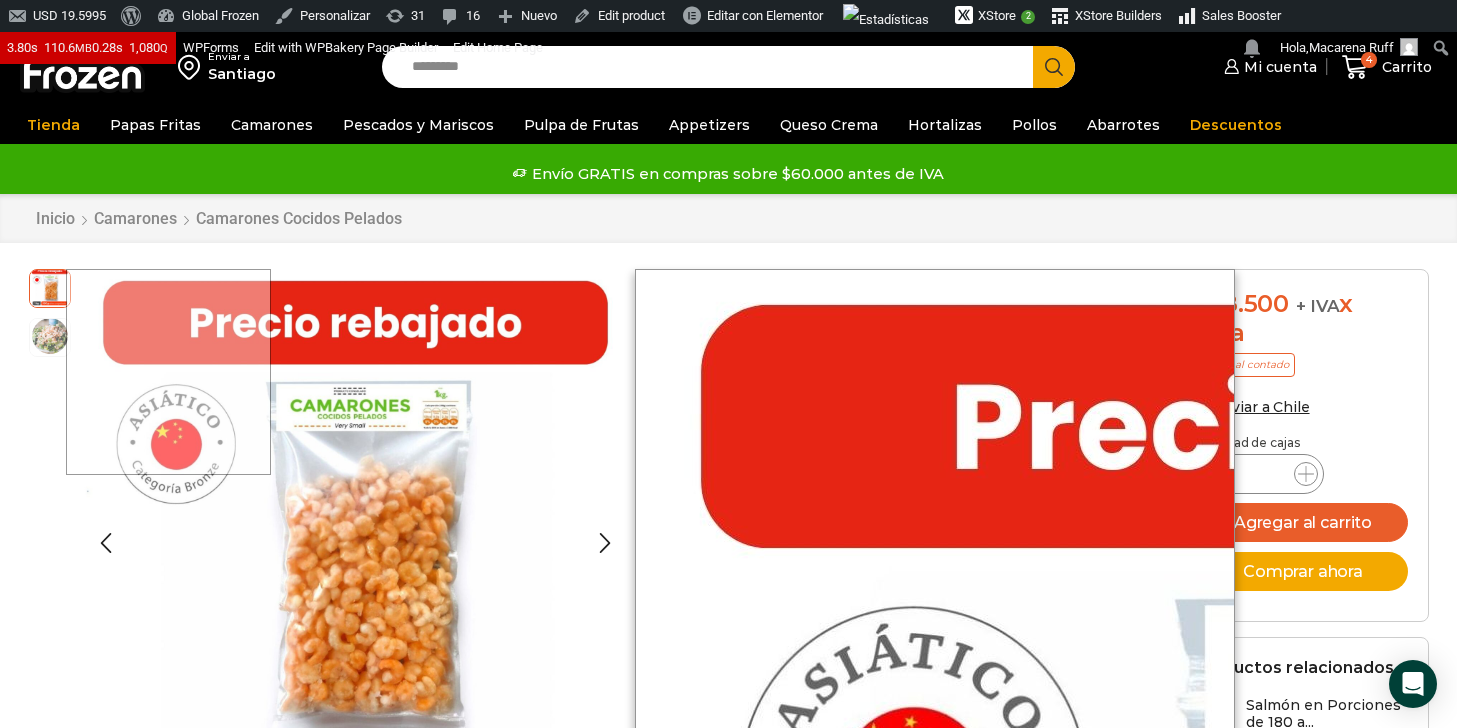 click at bounding box center (50, 336) 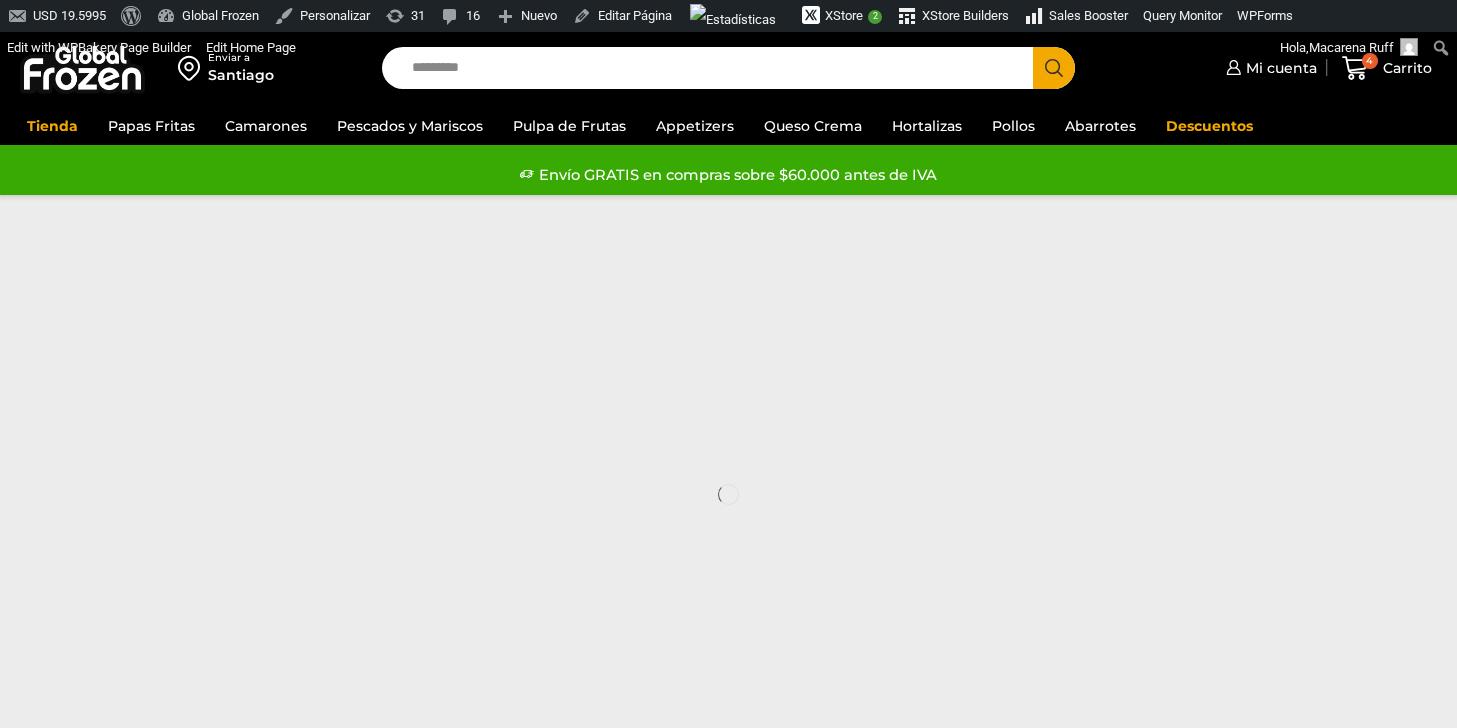 scroll, scrollTop: 0, scrollLeft: 0, axis: both 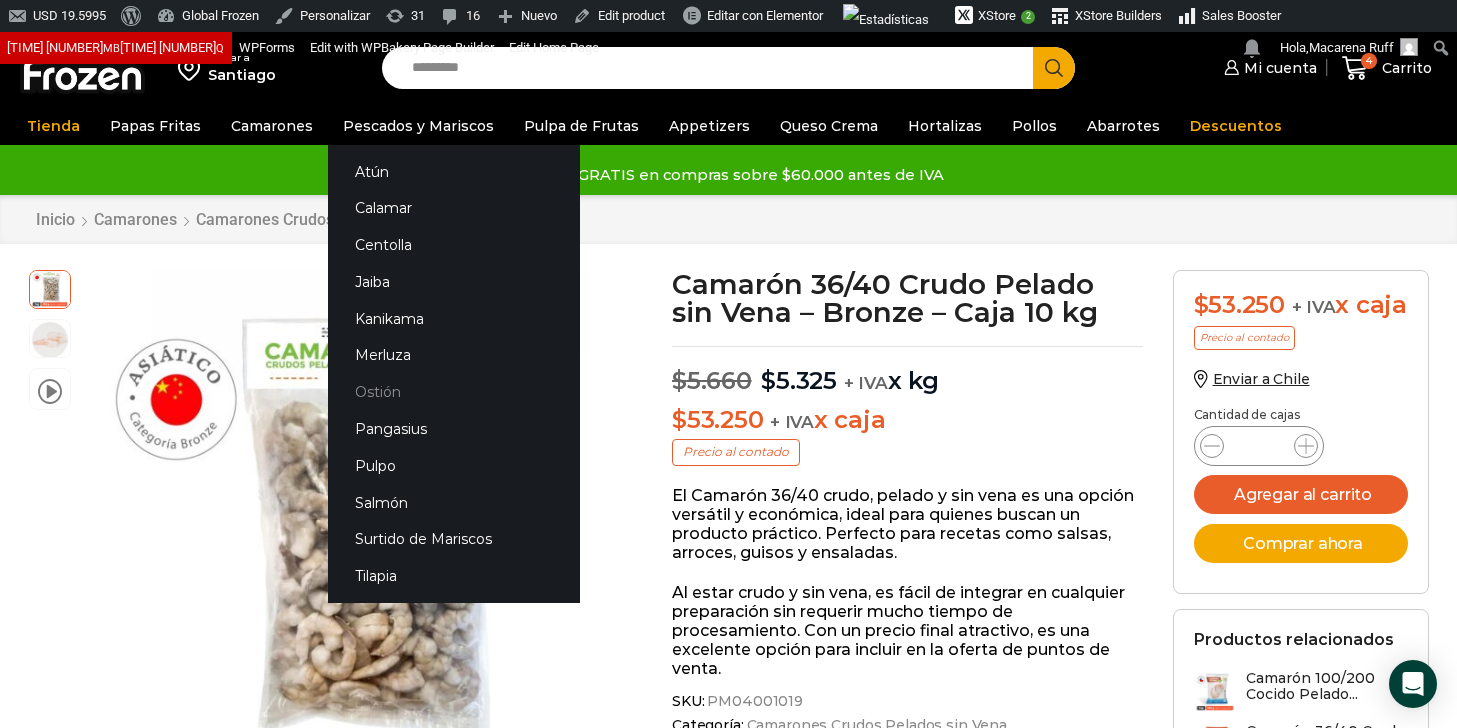 click on "Ostión" at bounding box center [454, 392] 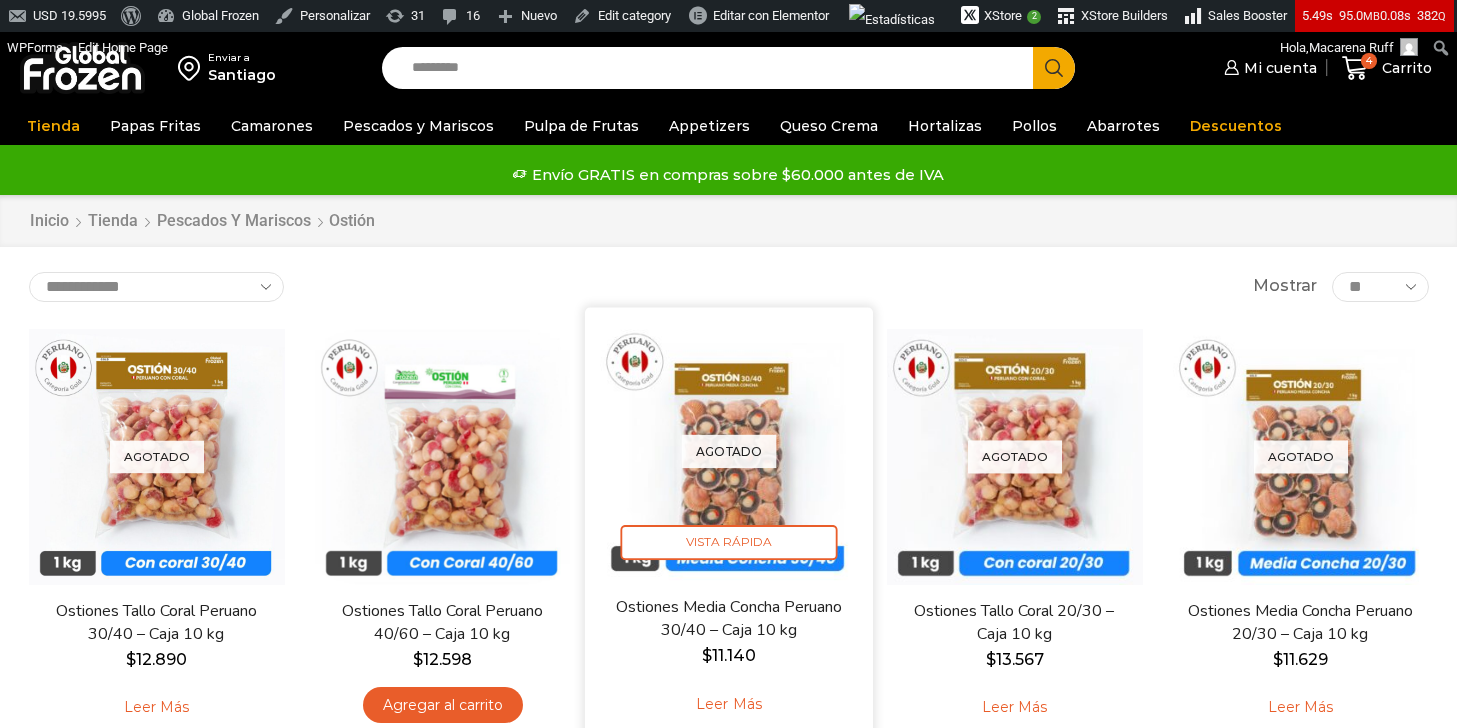 scroll, scrollTop: 0, scrollLeft: 0, axis: both 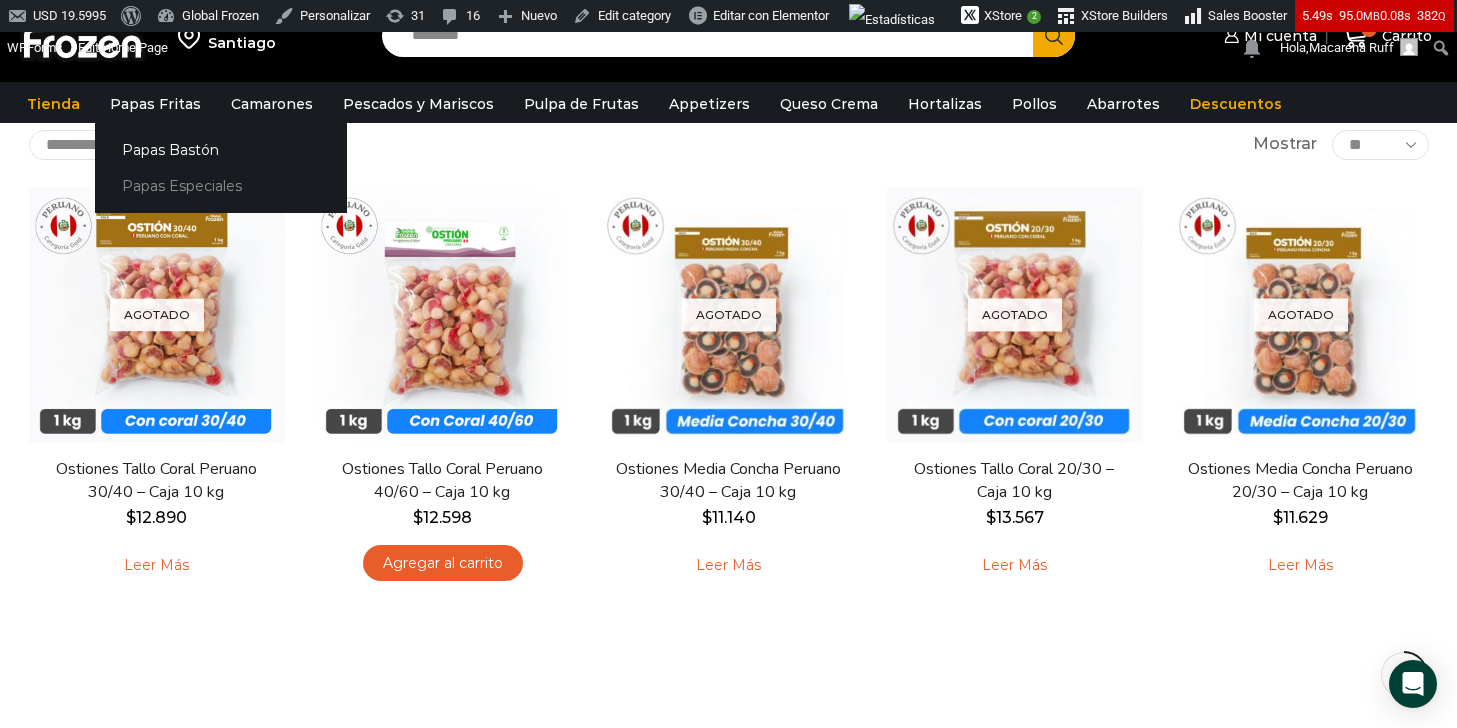 click on "Papas Especiales" at bounding box center (221, 186) 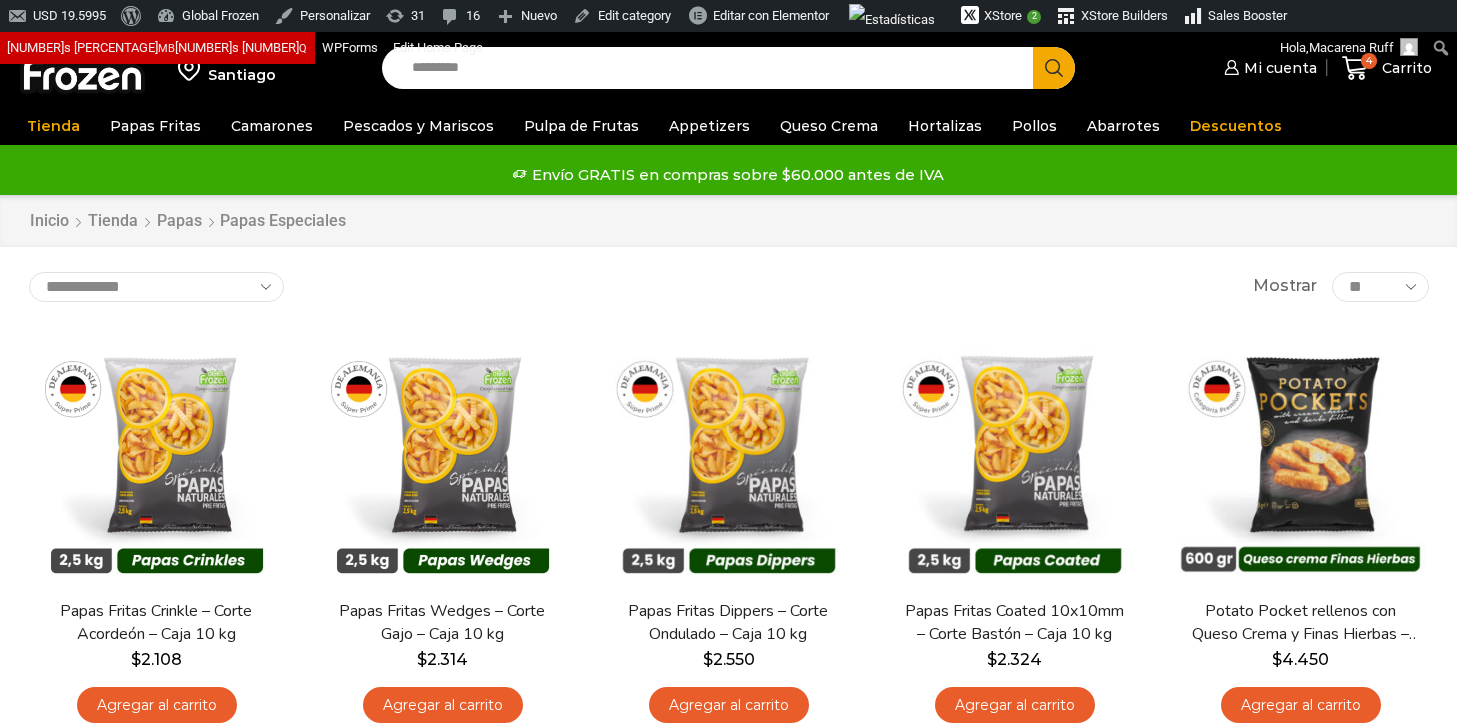 scroll, scrollTop: 0, scrollLeft: 0, axis: both 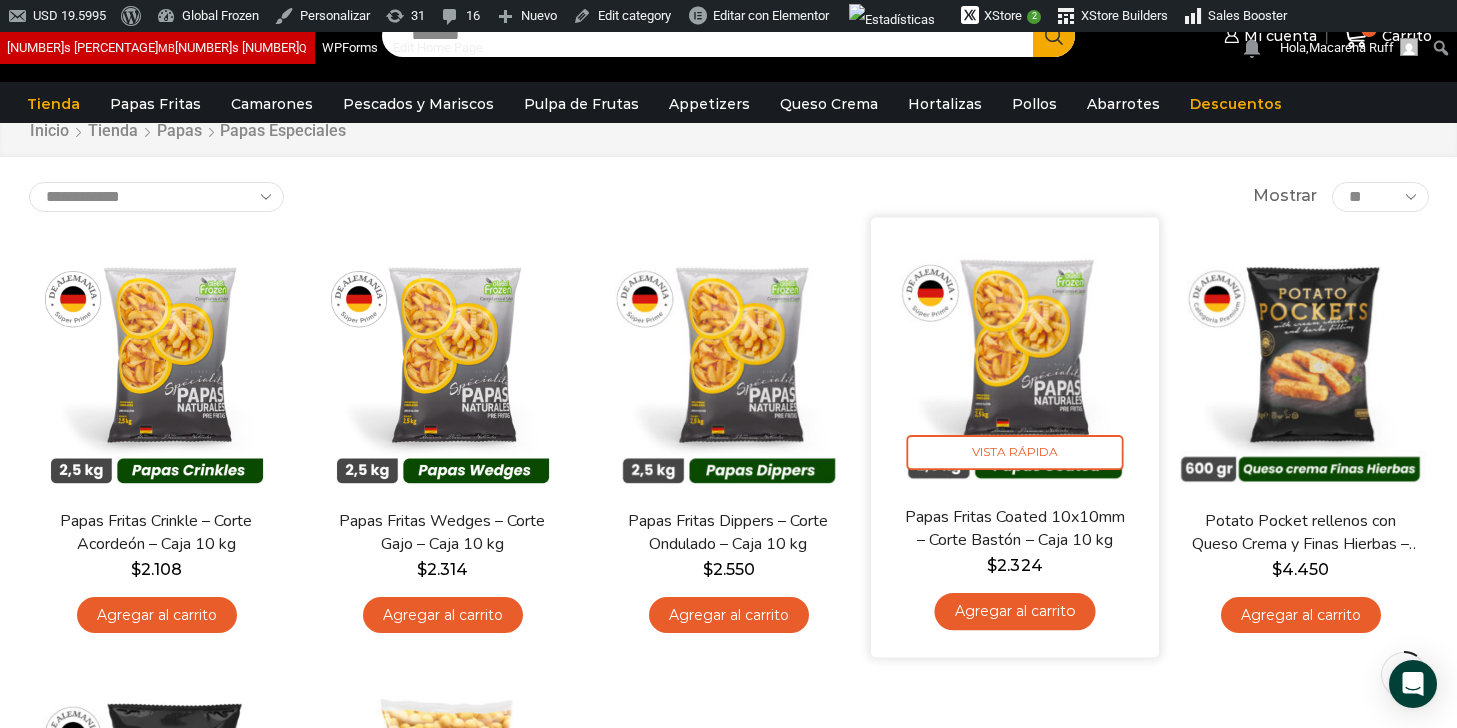 click at bounding box center [1015, 361] 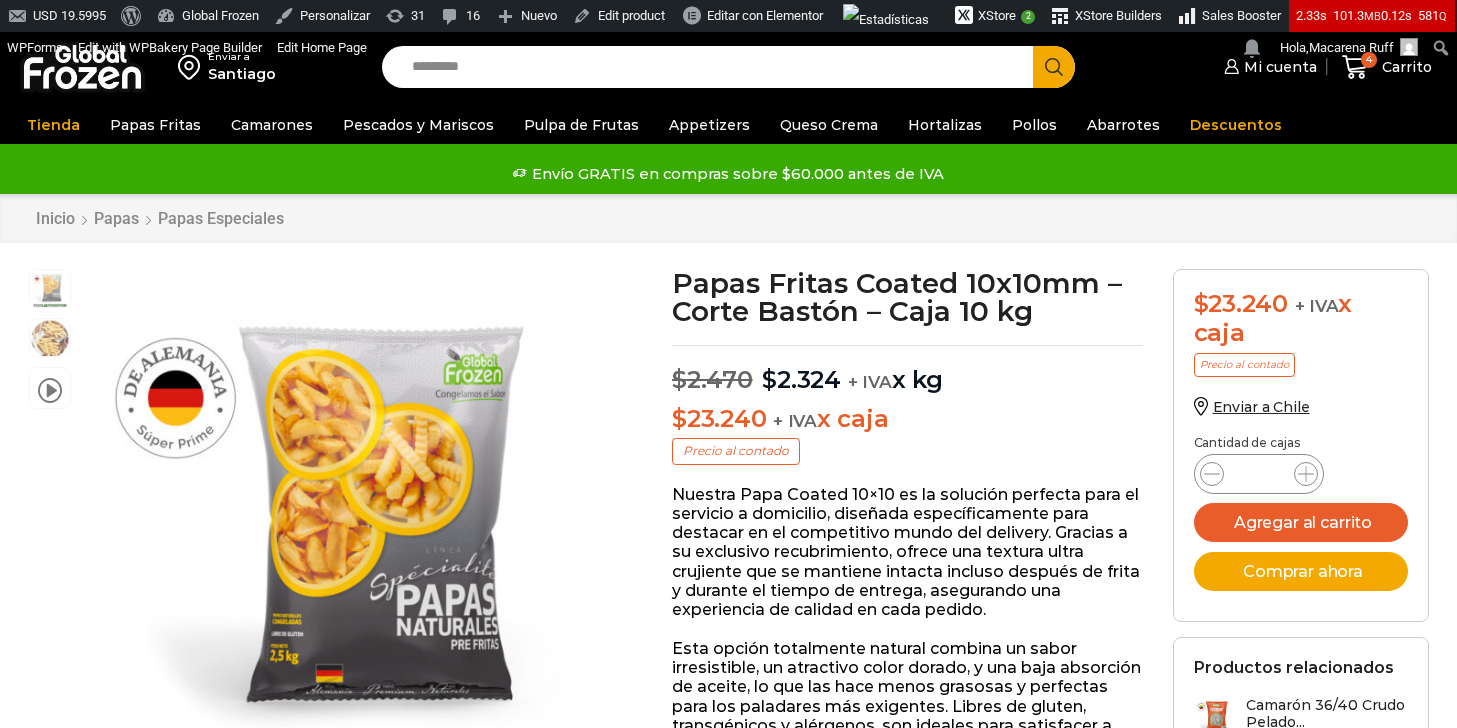 scroll, scrollTop: 1, scrollLeft: 0, axis: vertical 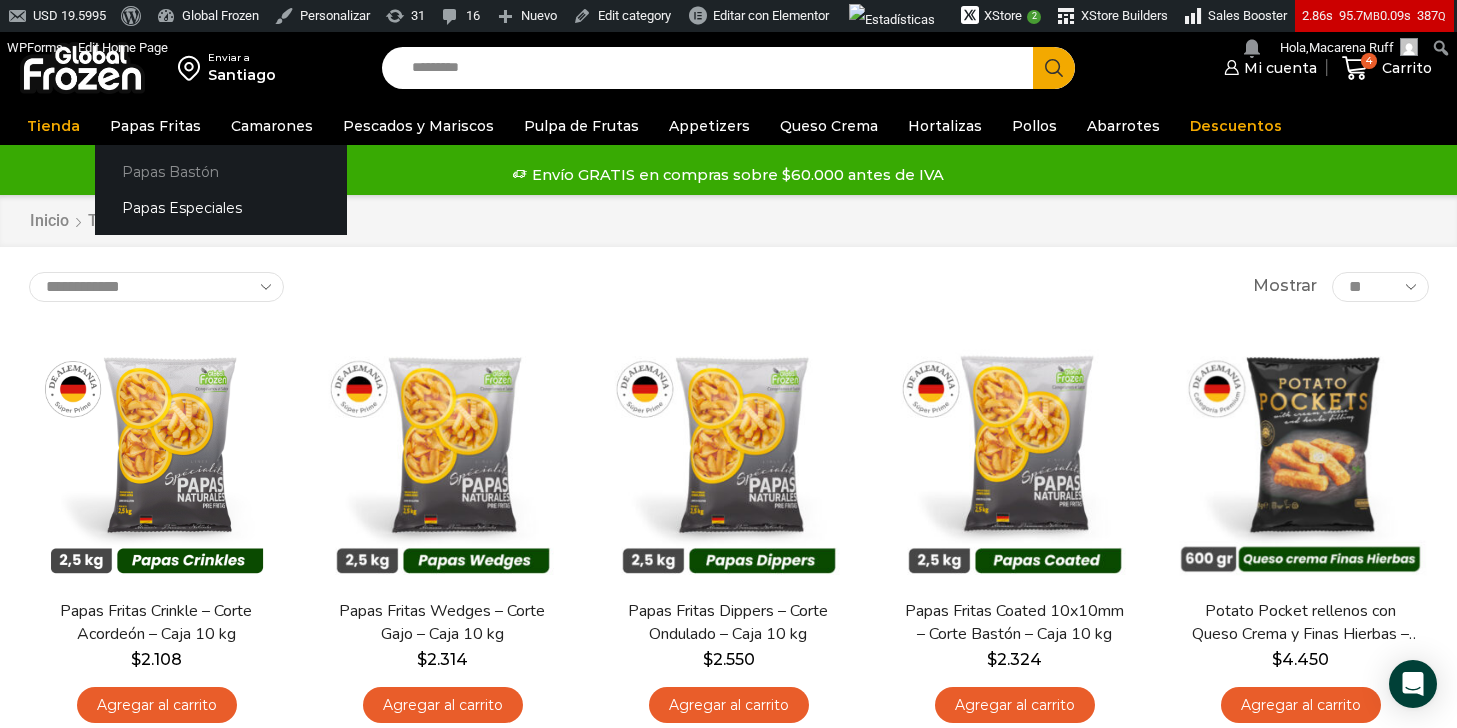 click on "Papas Bastón" at bounding box center [221, 171] 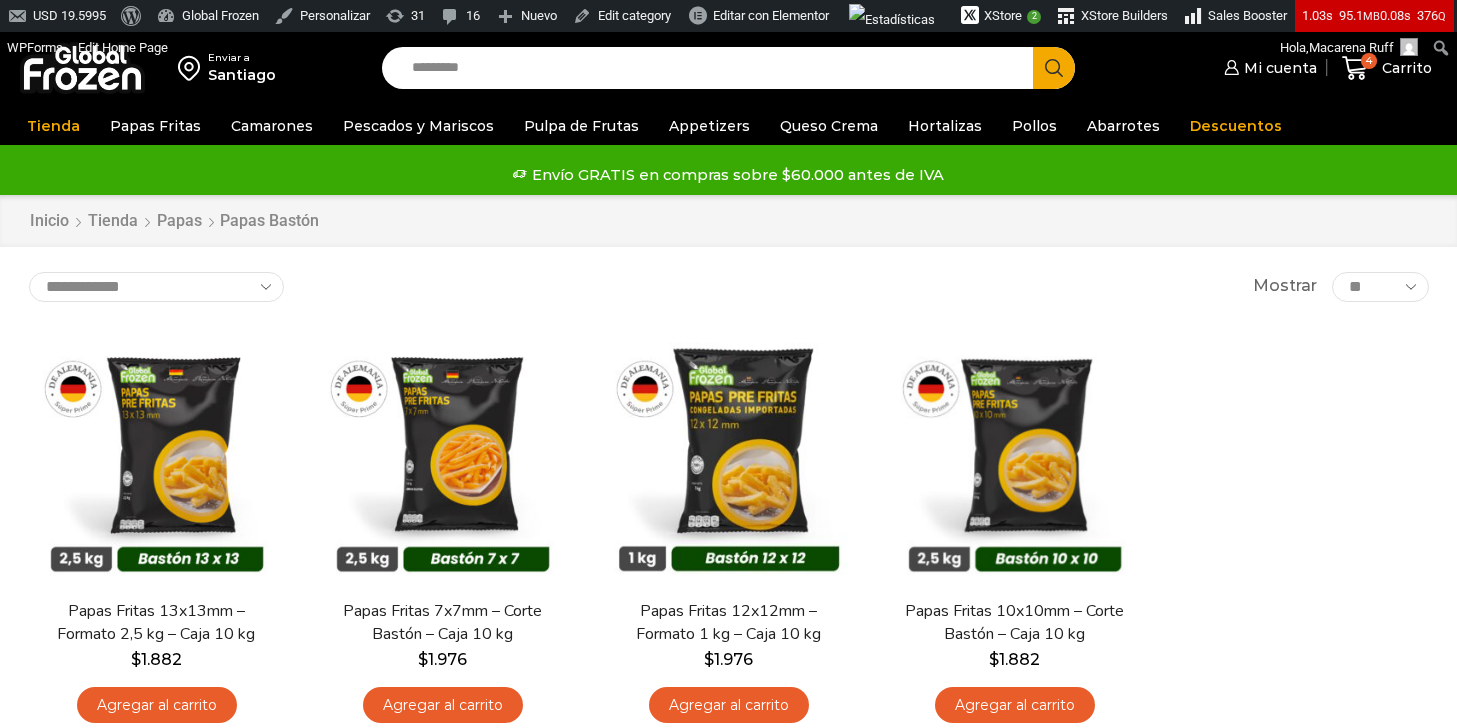 scroll, scrollTop: 0, scrollLeft: 0, axis: both 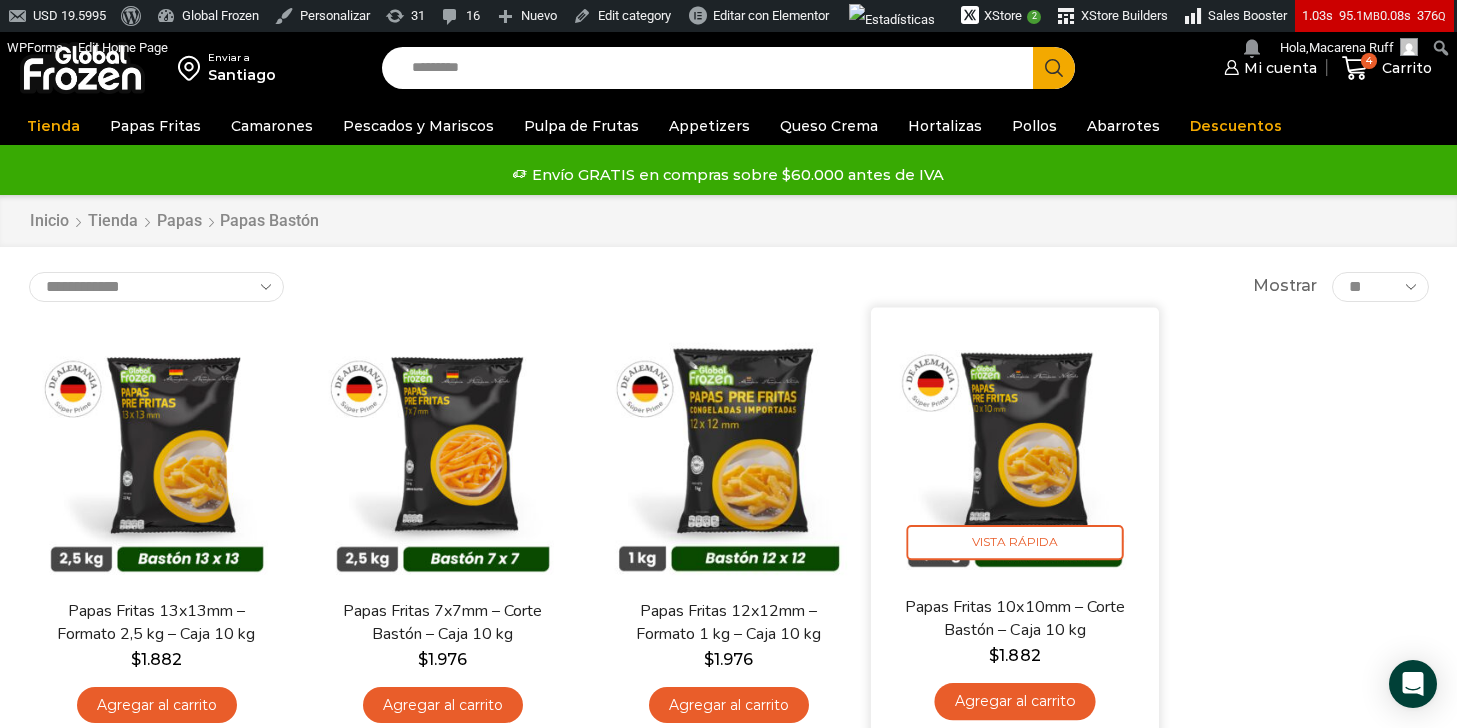 click at bounding box center (1015, 451) 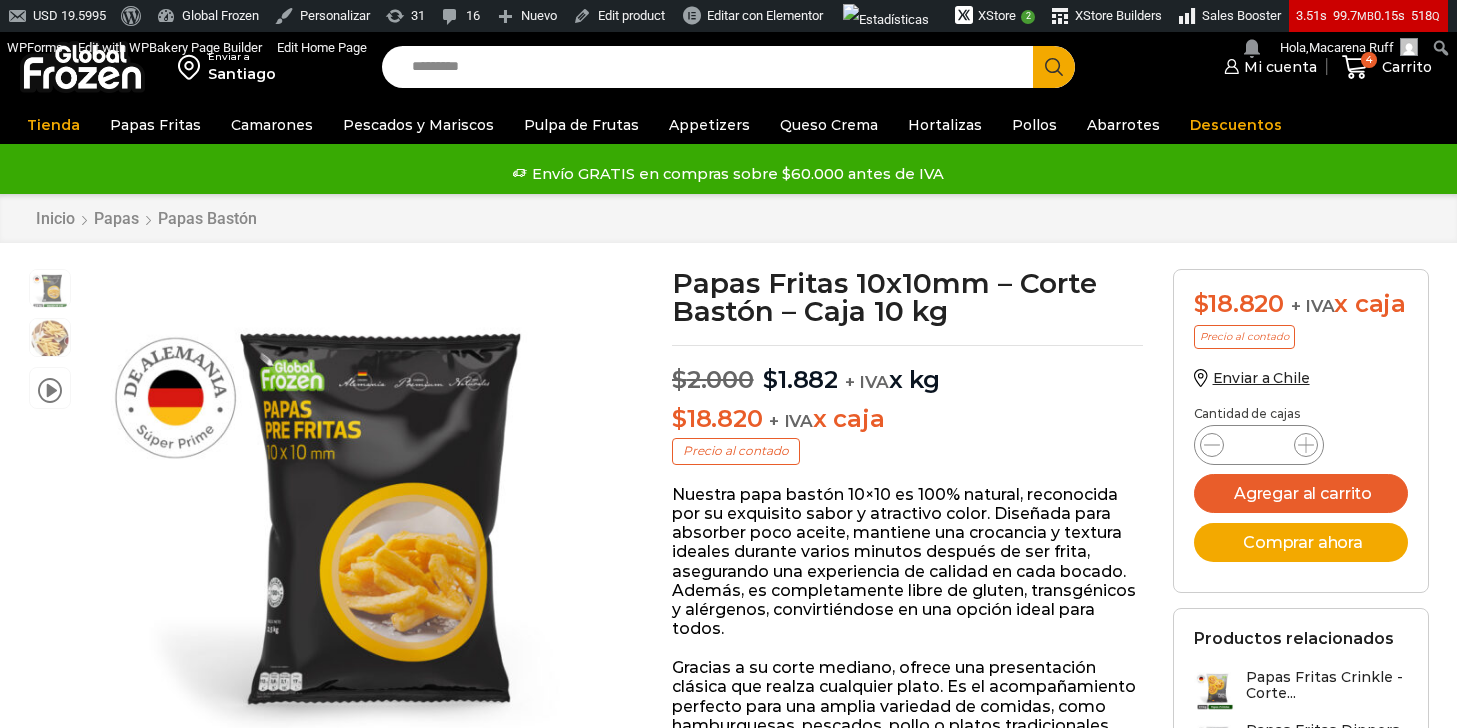 scroll, scrollTop: 1, scrollLeft: 0, axis: vertical 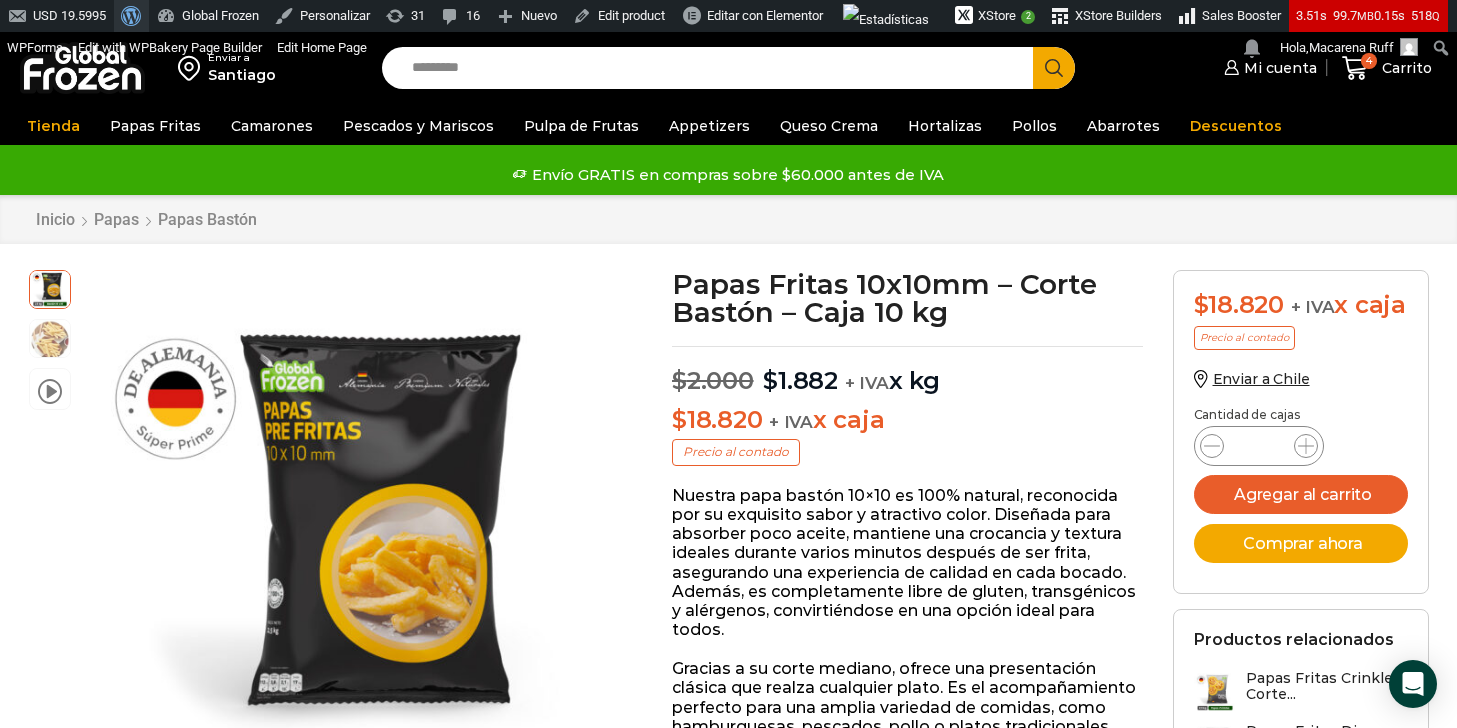 click at bounding box center (128, 14) 